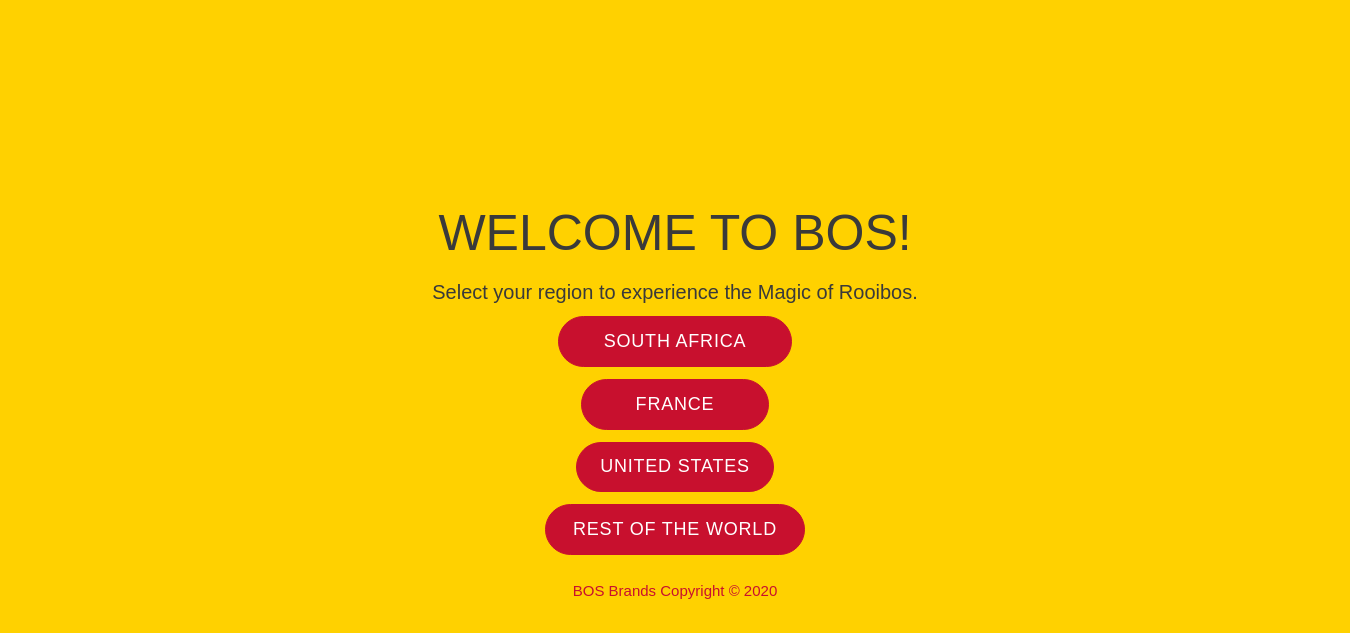 scroll, scrollTop: 0, scrollLeft: 0, axis: both 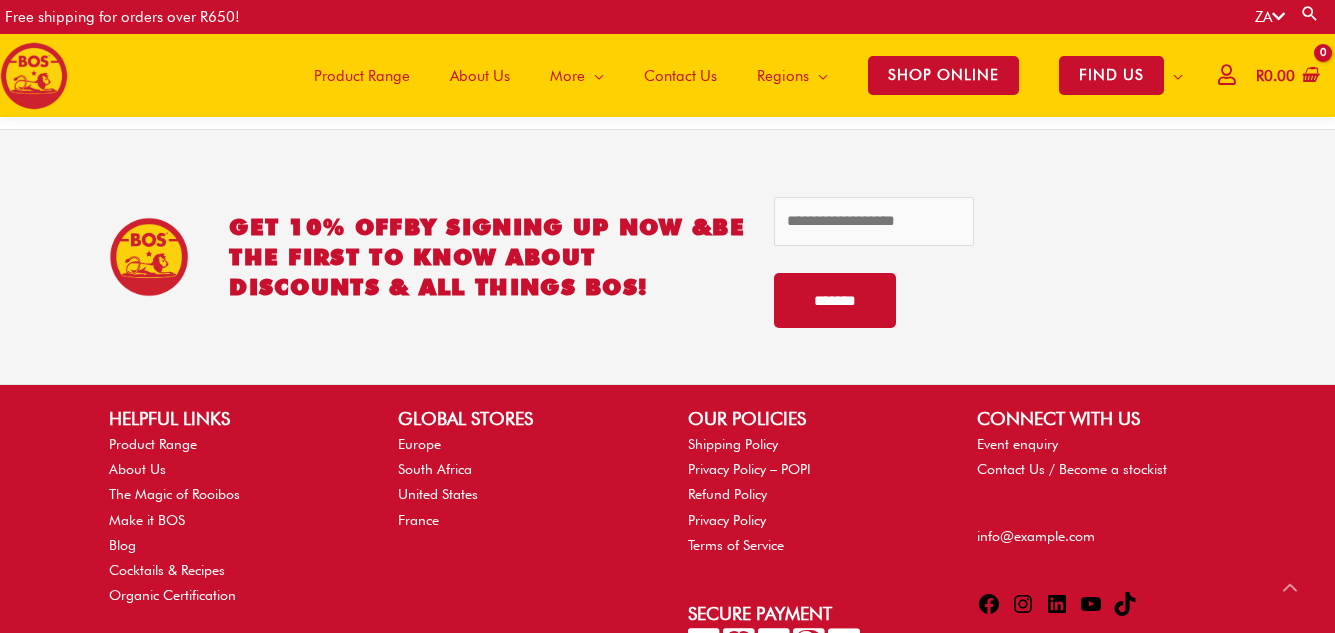click on "Contact Us" at bounding box center [680, 76] 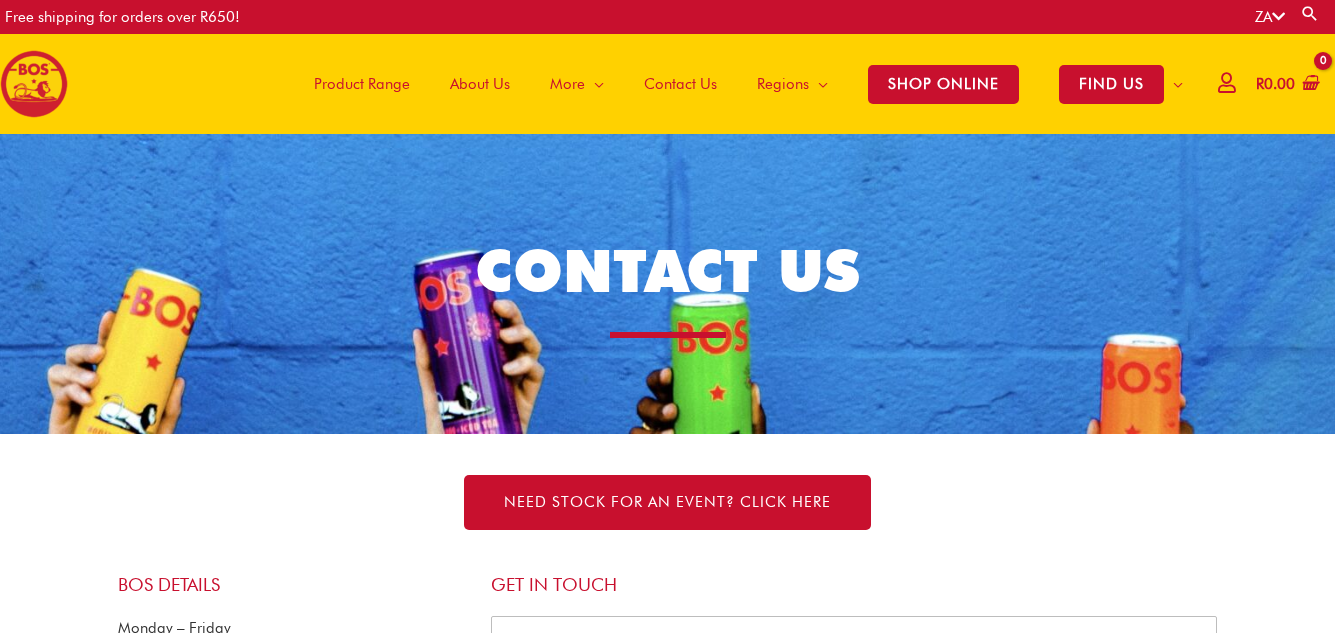 scroll, scrollTop: 0, scrollLeft: 0, axis: both 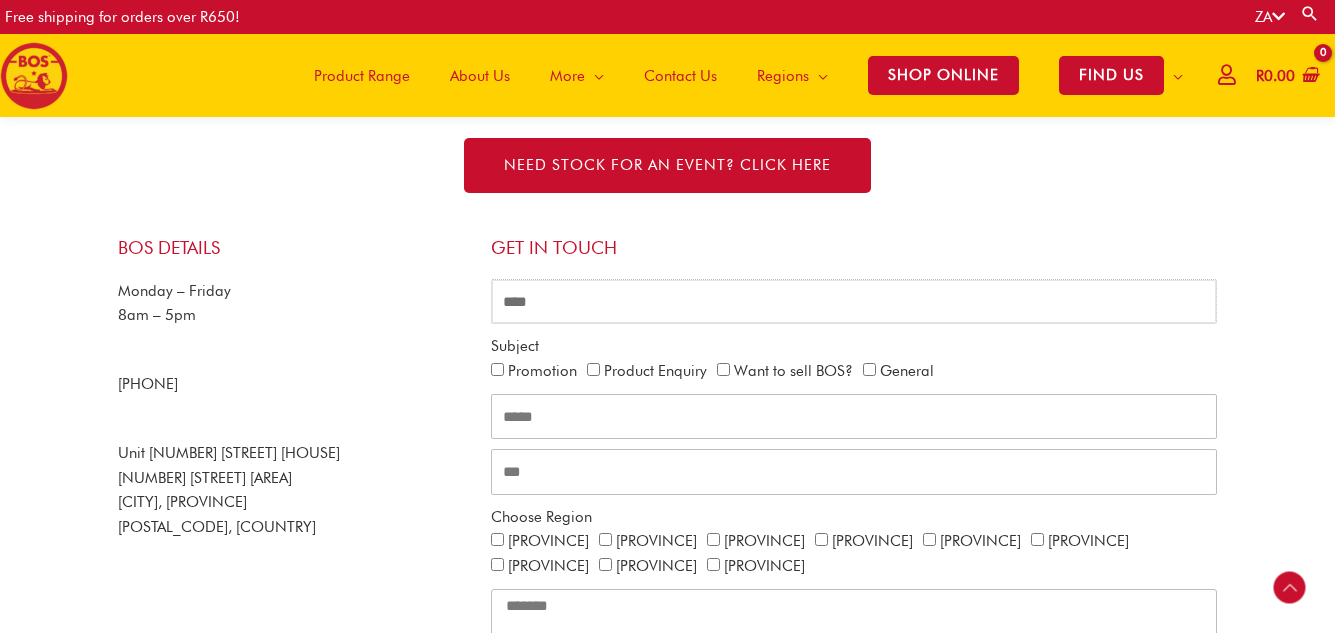 click at bounding box center [854, 302] 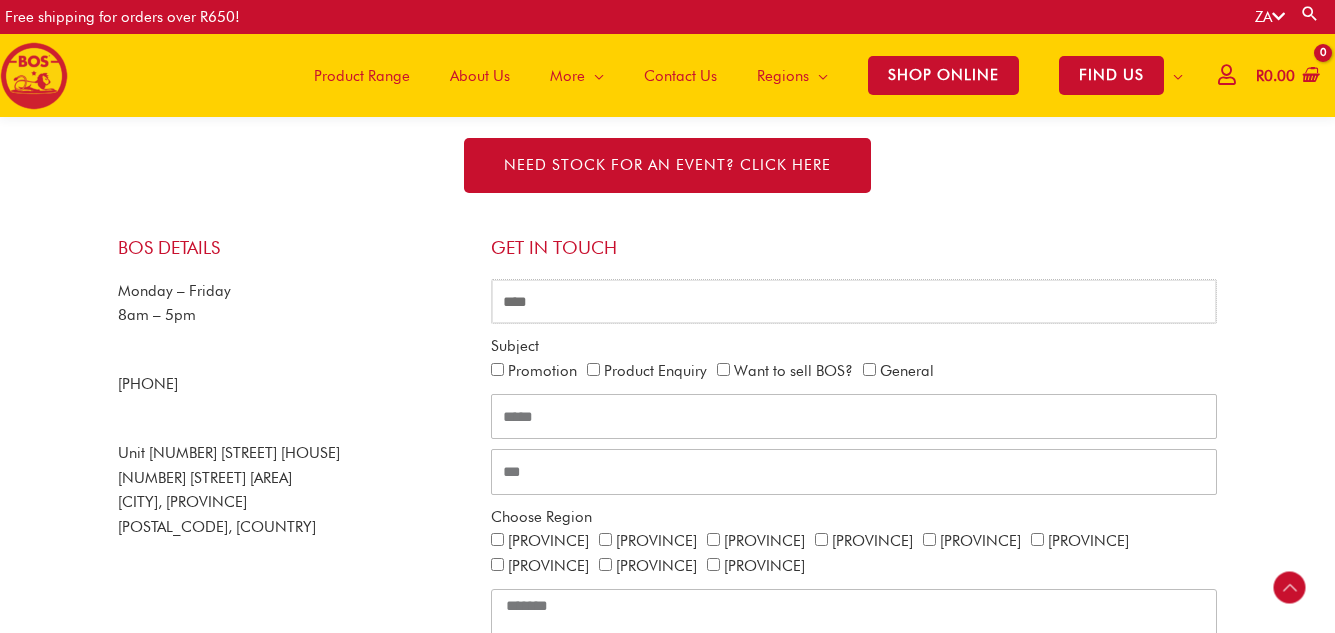 type on "**********" 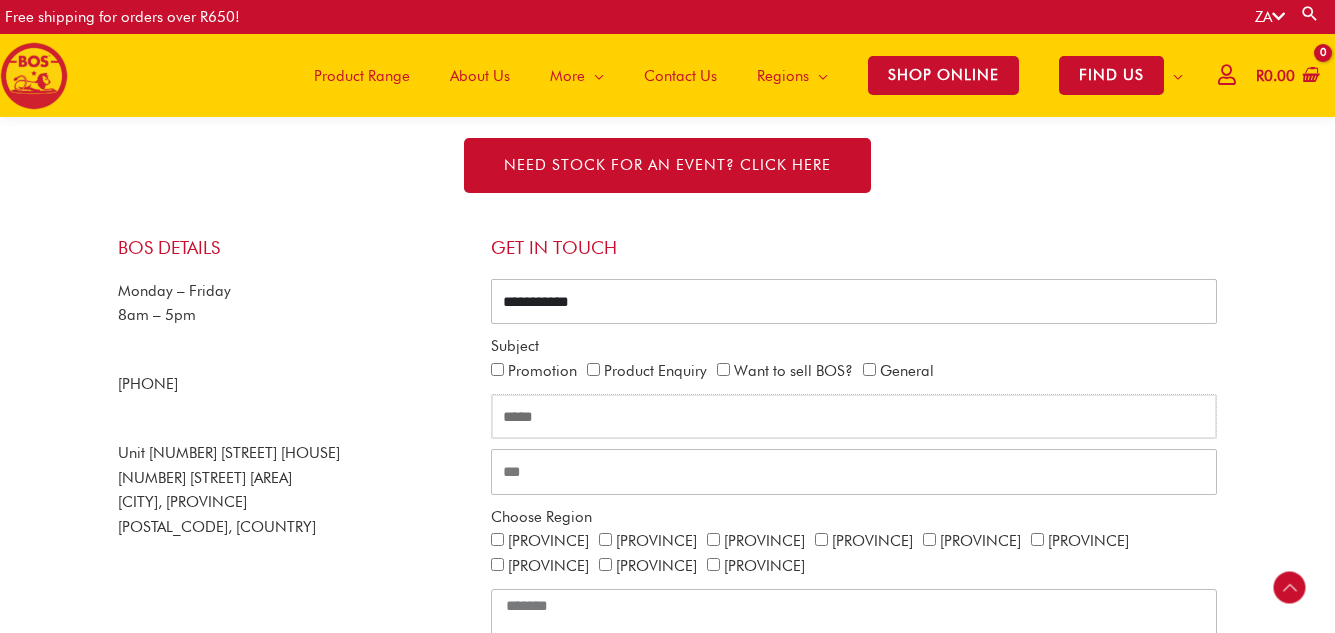 type on "**********" 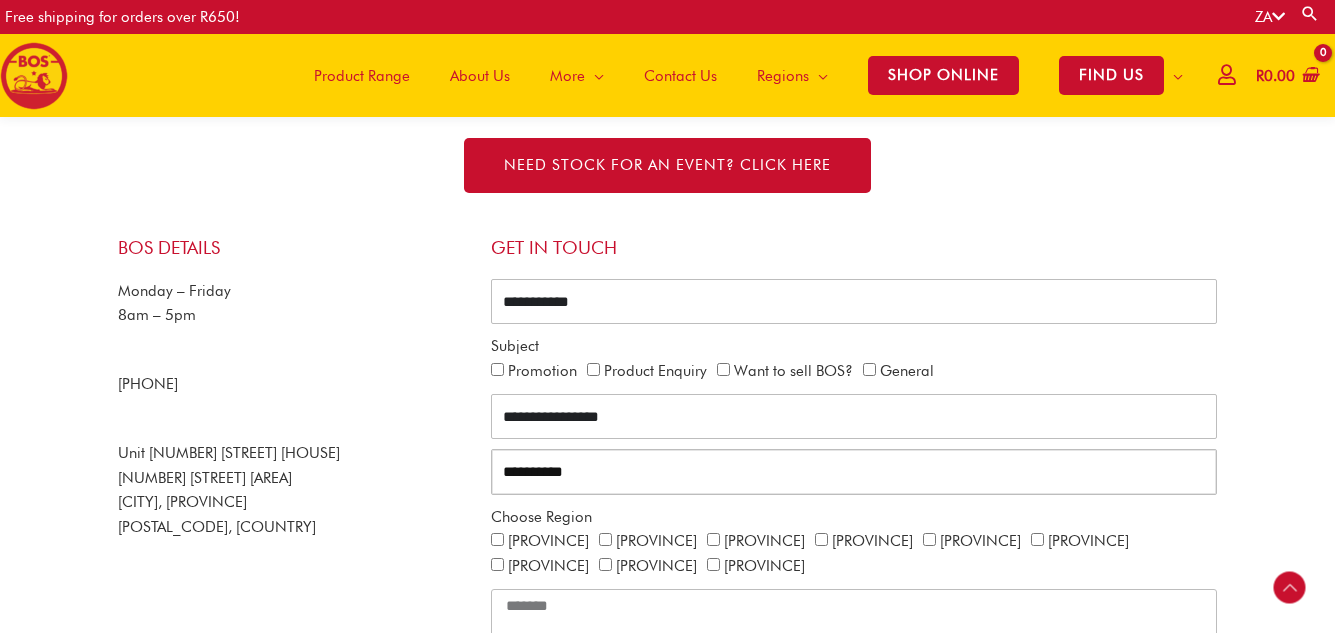 click on "**********" at bounding box center (854, 472) 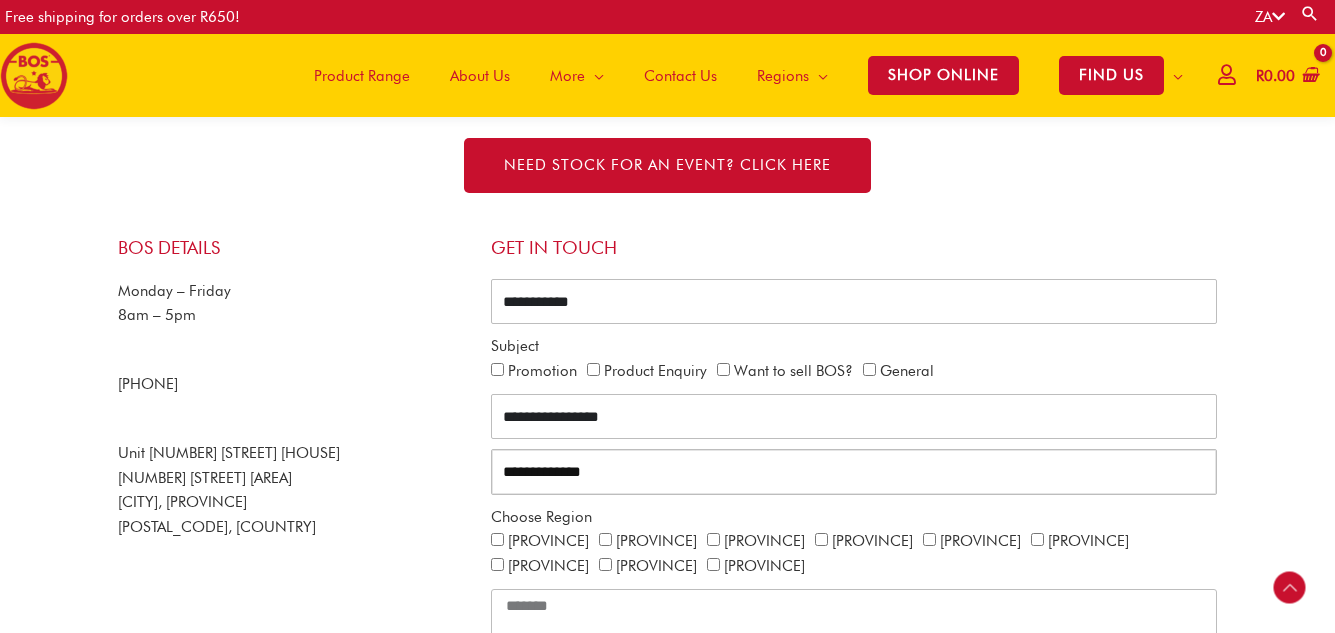 type on "**********" 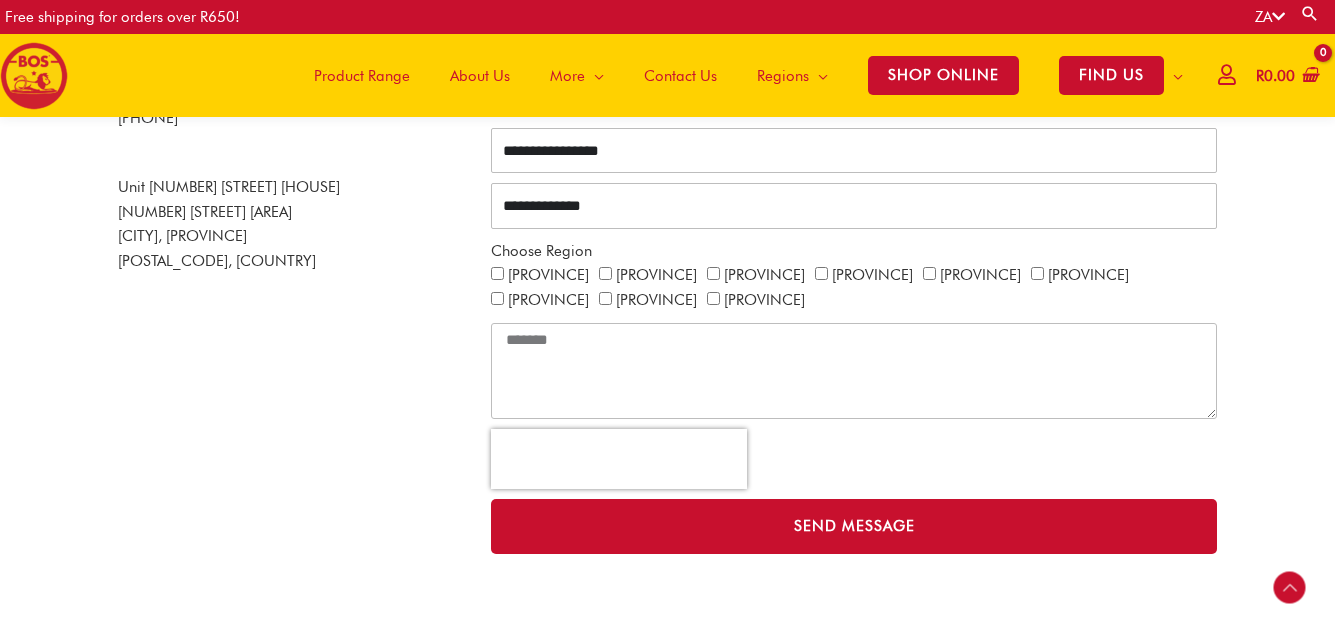 scroll, scrollTop: 600, scrollLeft: 0, axis: vertical 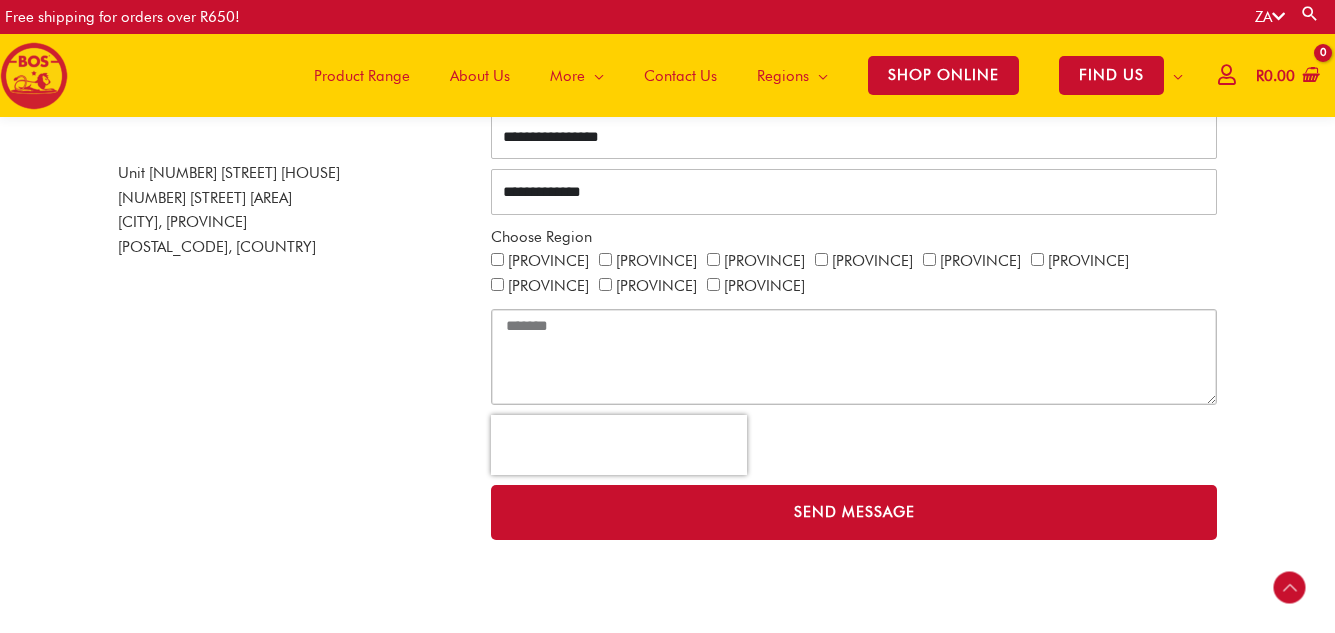 click at bounding box center (854, 357) 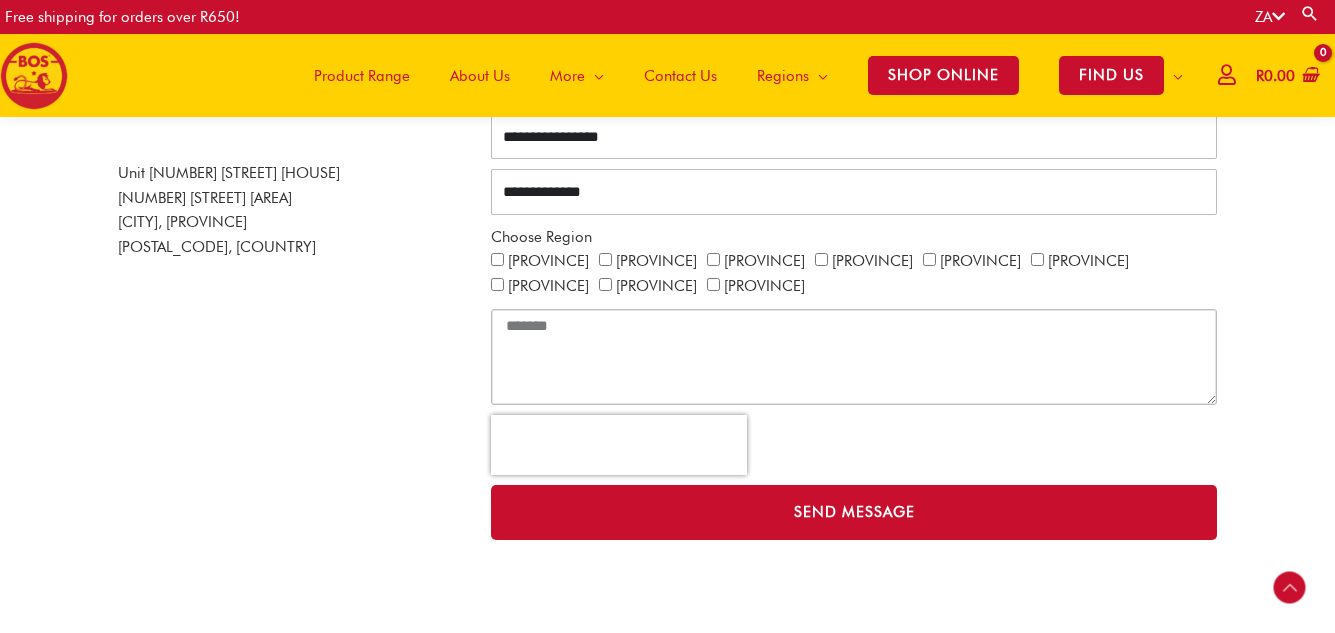 click at bounding box center [854, 357] 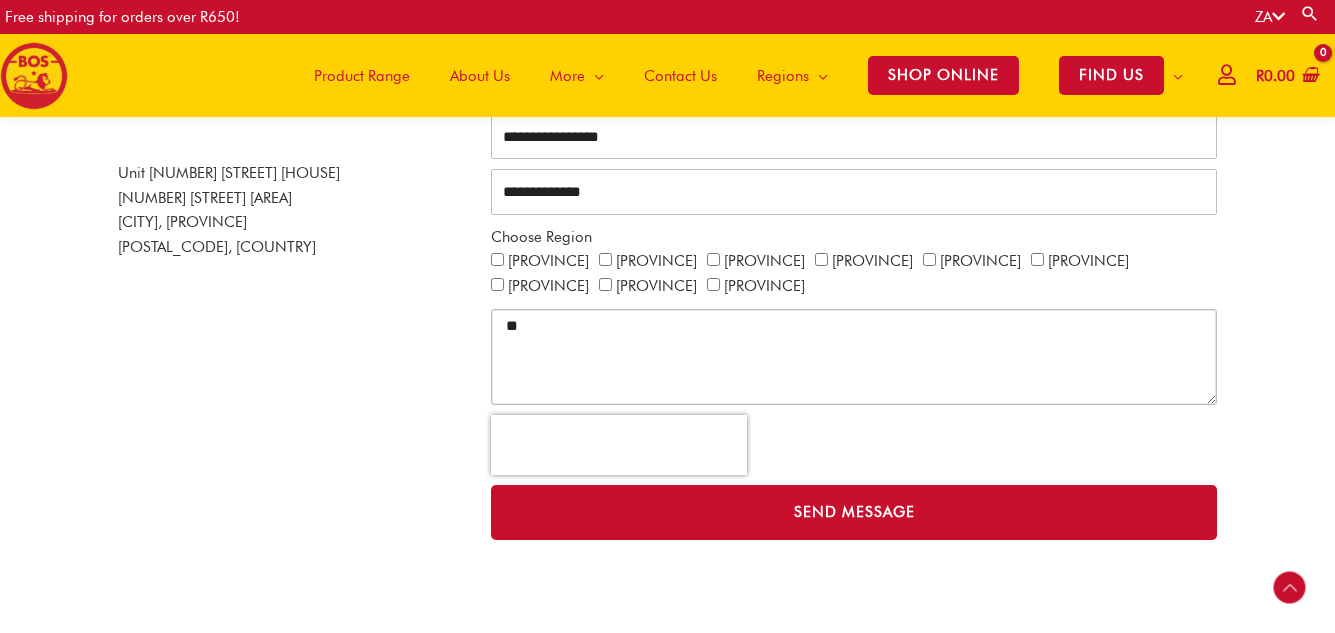 type on "*" 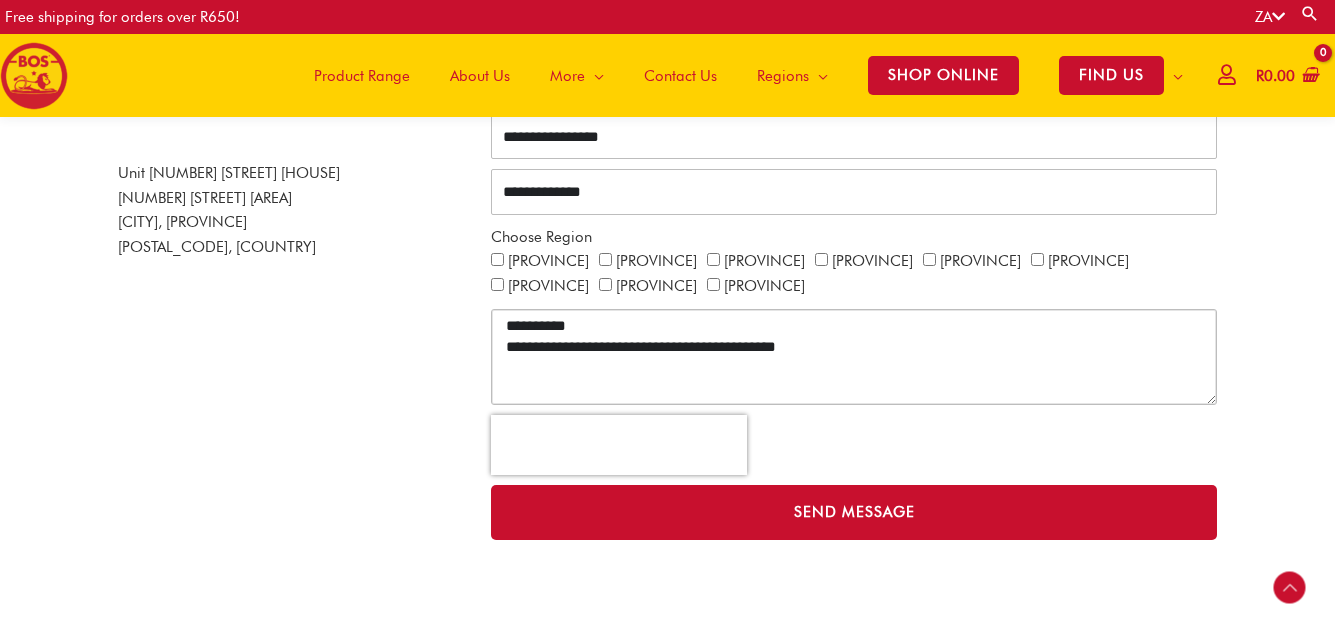 type on "**********" 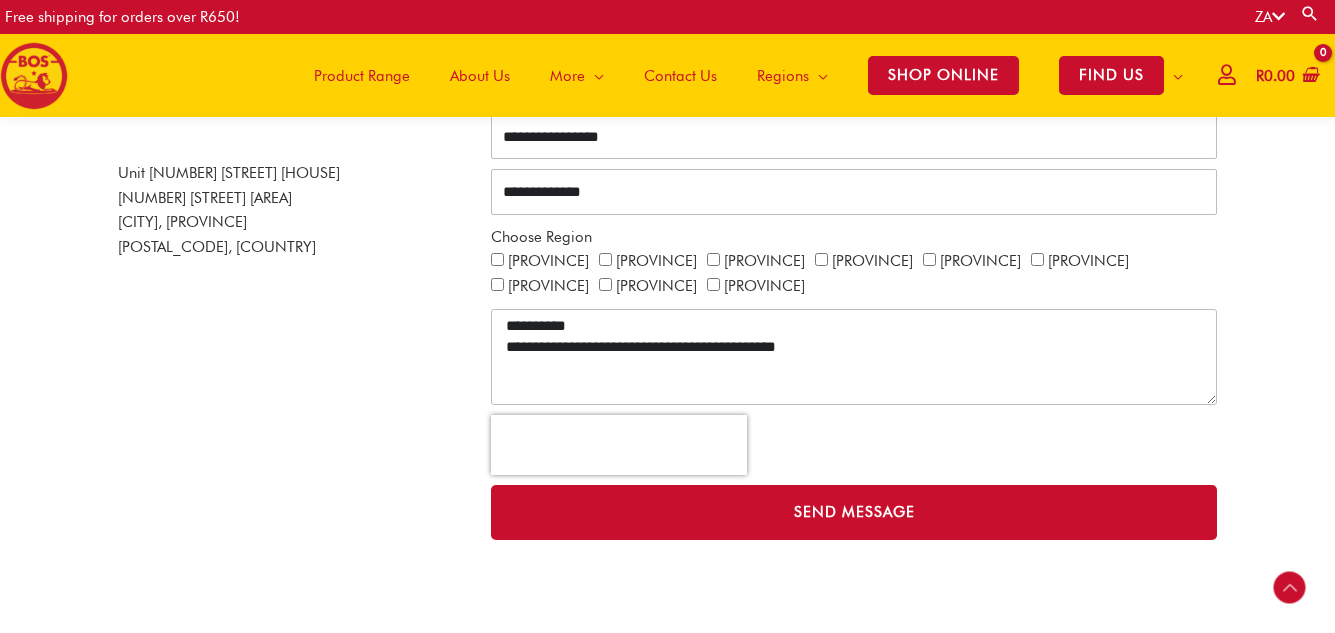 click on "About Us" at bounding box center [480, 76] 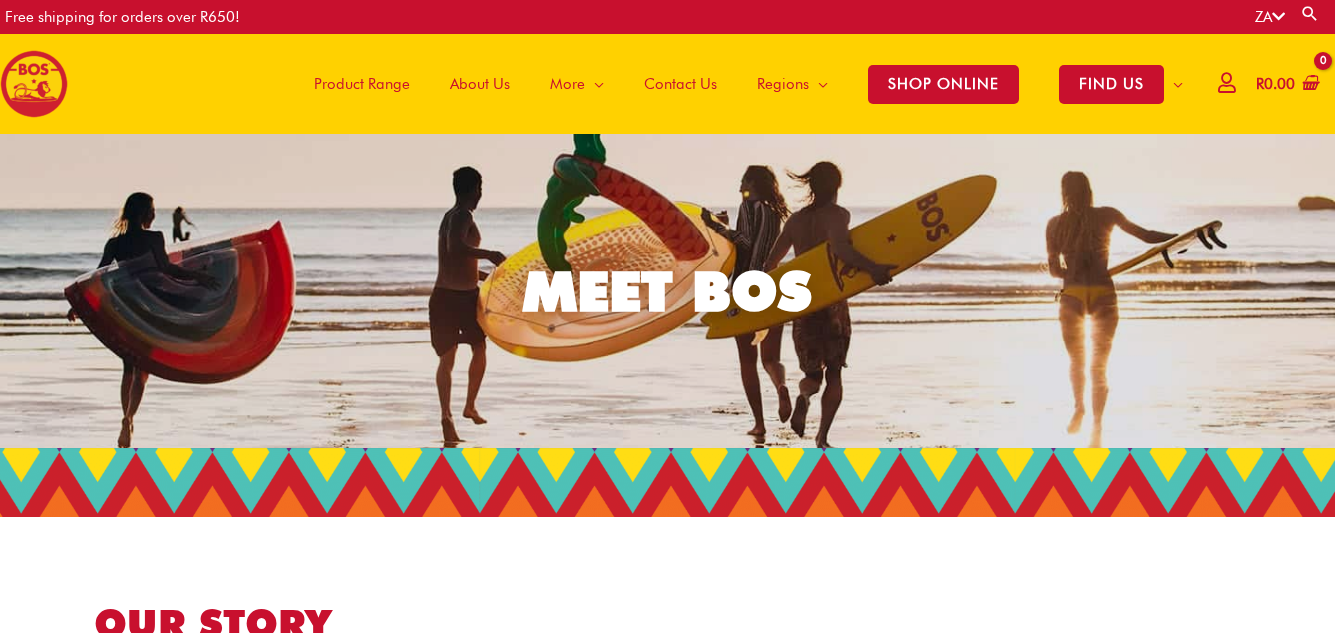 scroll, scrollTop: 0, scrollLeft: 0, axis: both 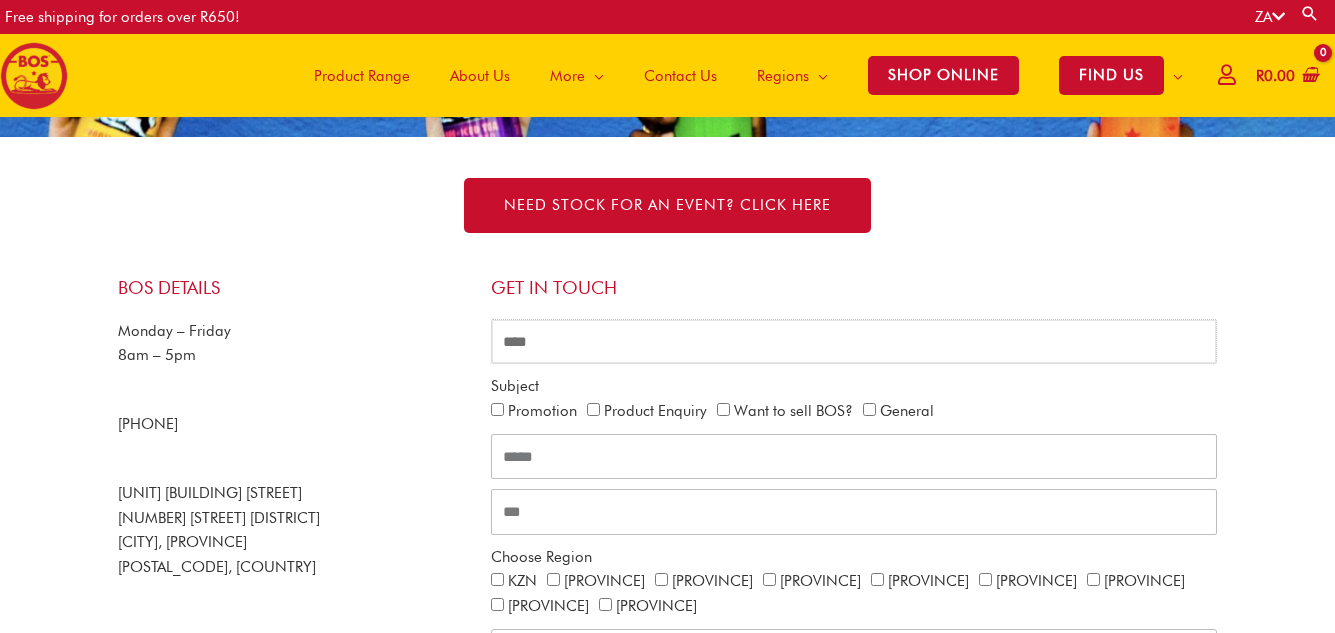 click at bounding box center [854, 342] 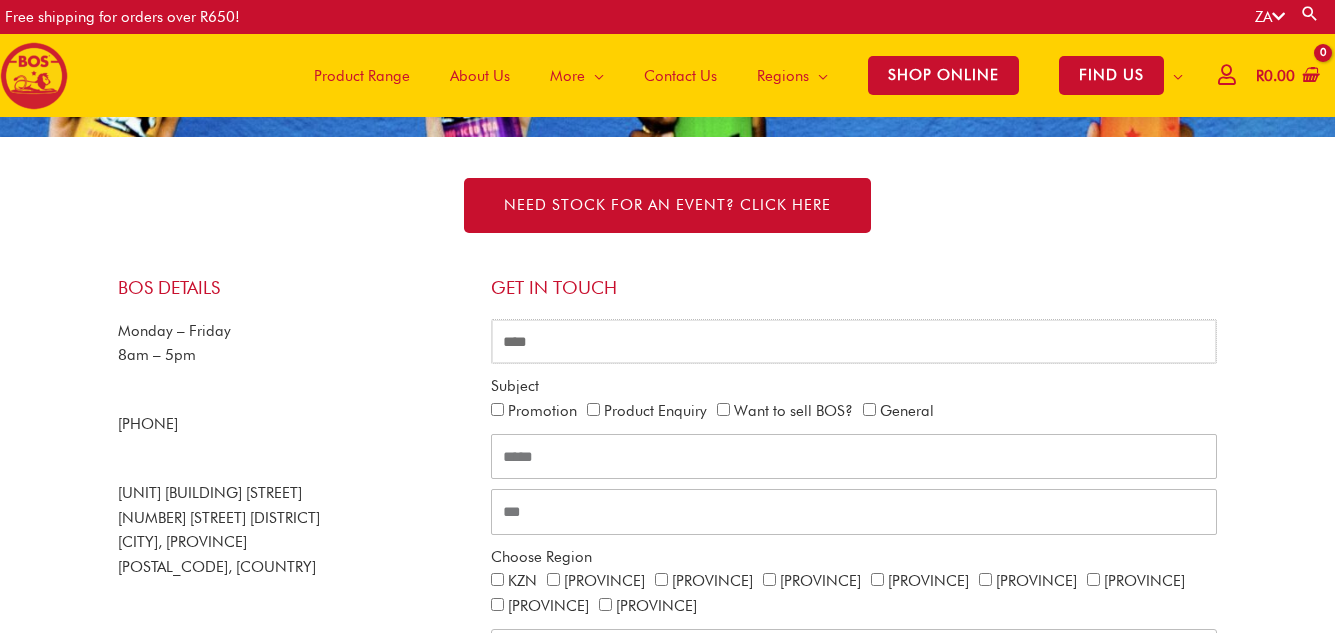 type on "**********" 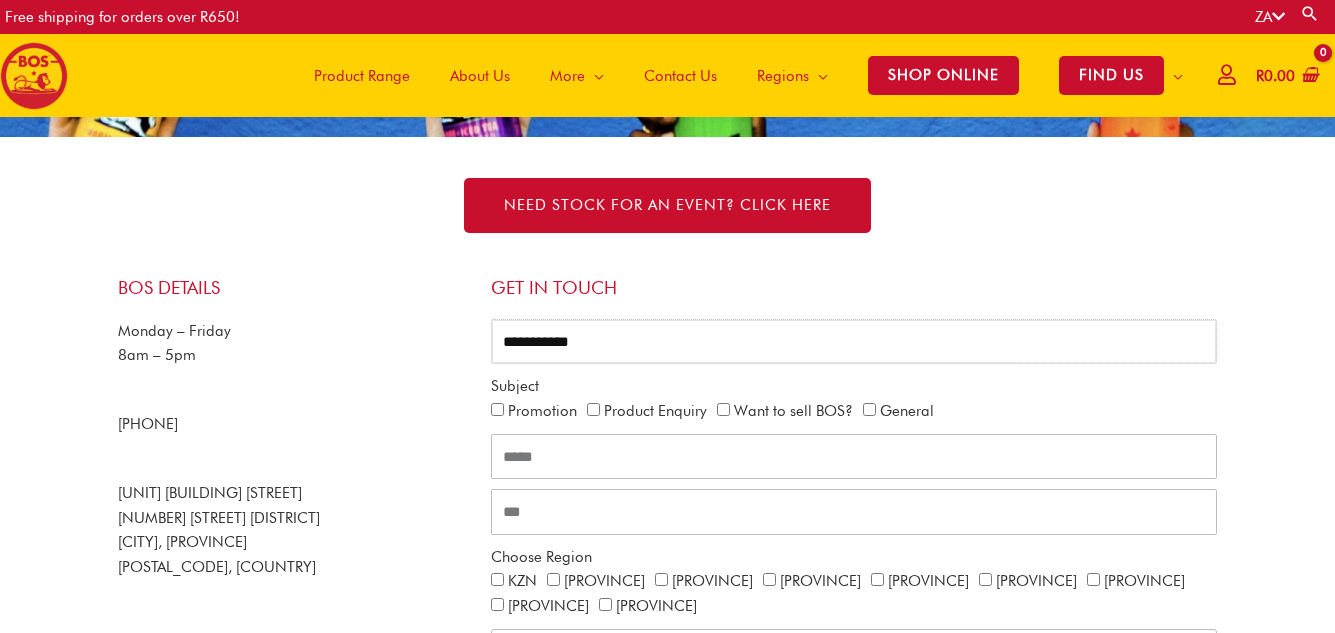 type on "**********" 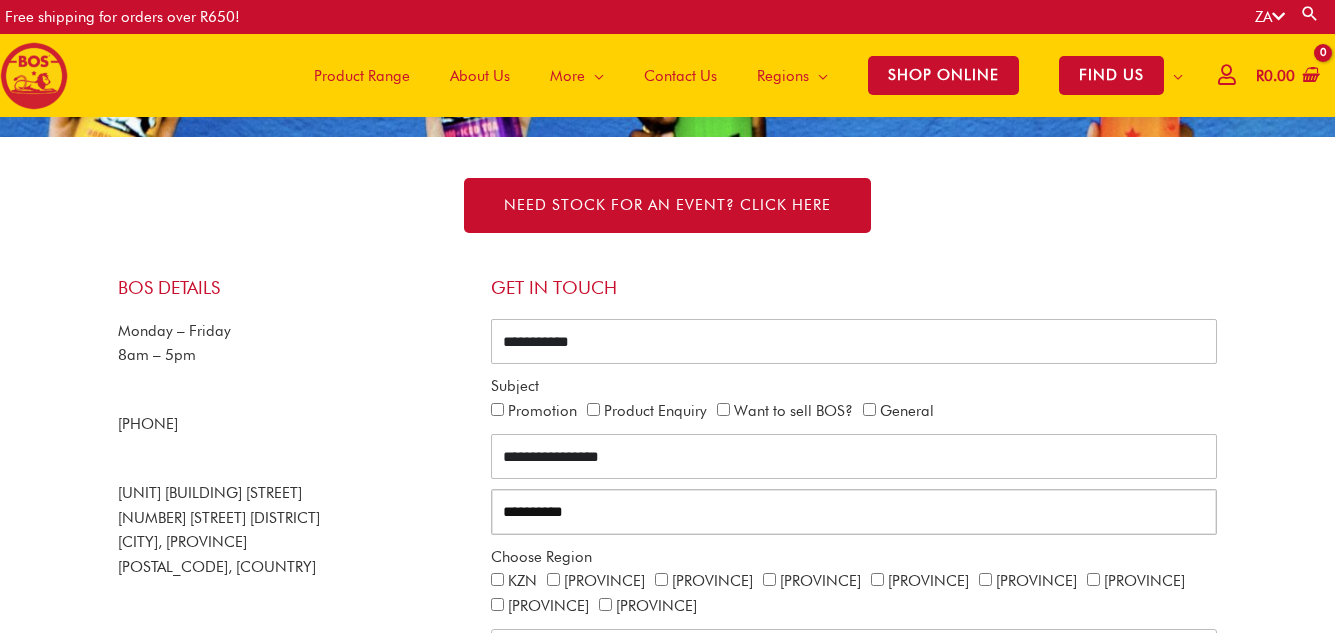 click on "**********" at bounding box center (854, 512) 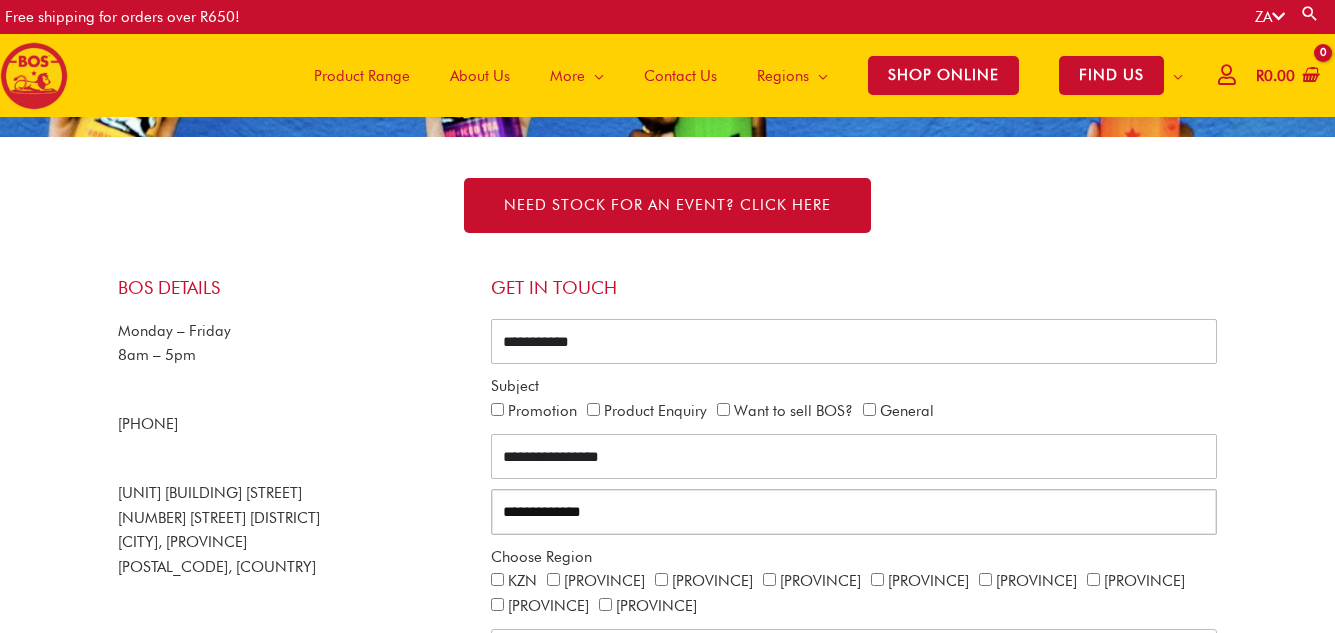 type on "**********" 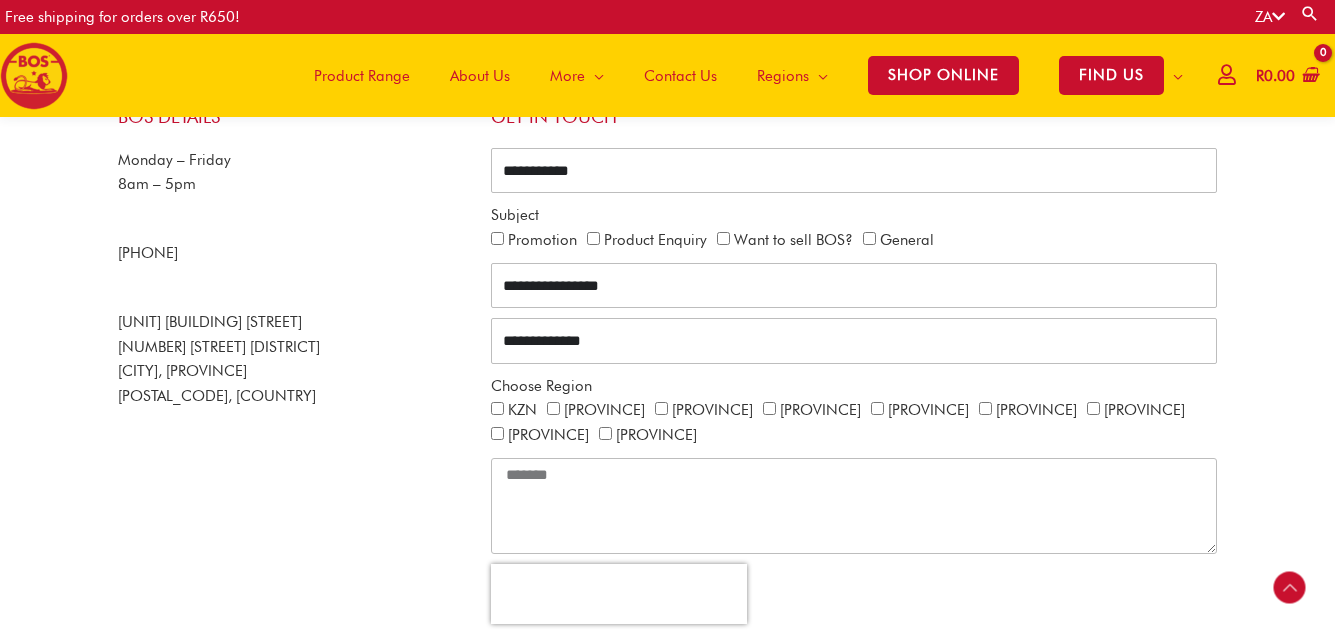 scroll, scrollTop: 480, scrollLeft: 0, axis: vertical 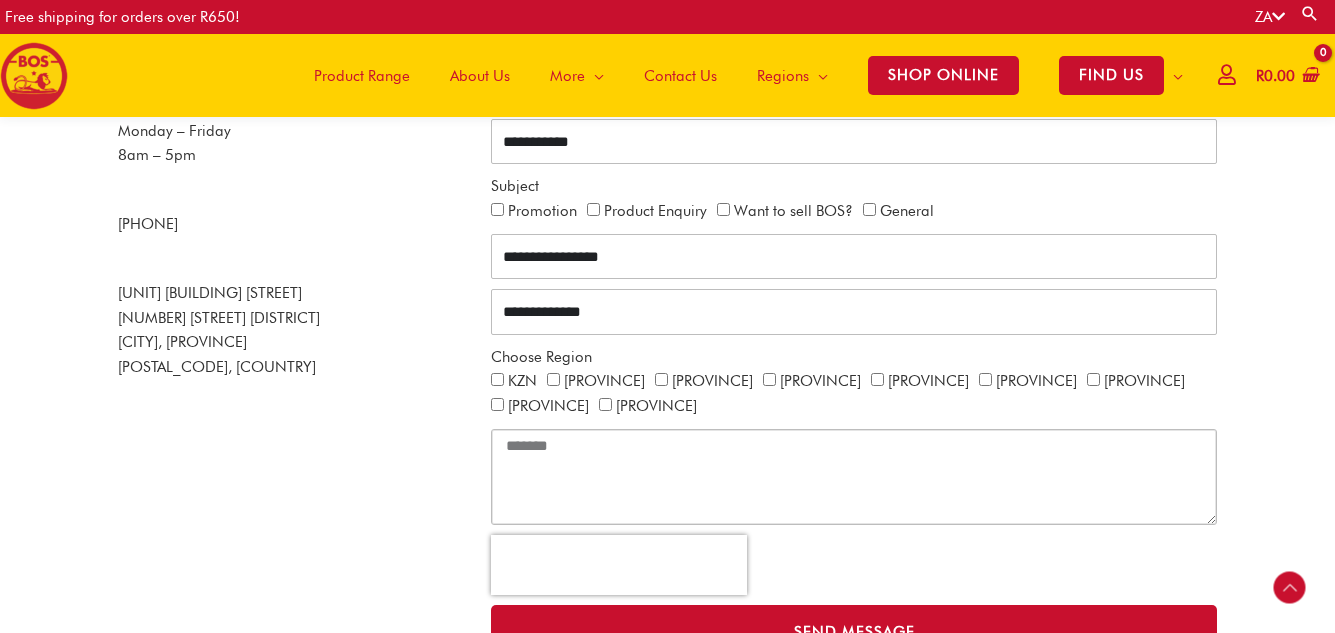 click at bounding box center [854, 477] 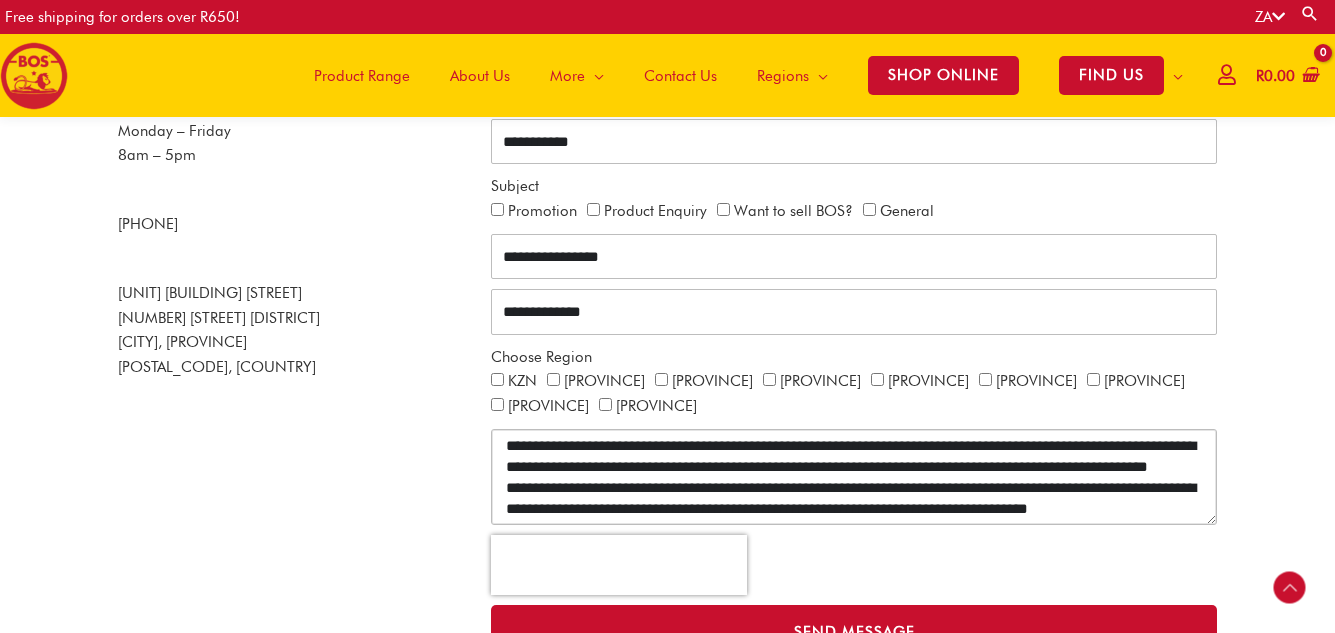 scroll, scrollTop: 35, scrollLeft: 0, axis: vertical 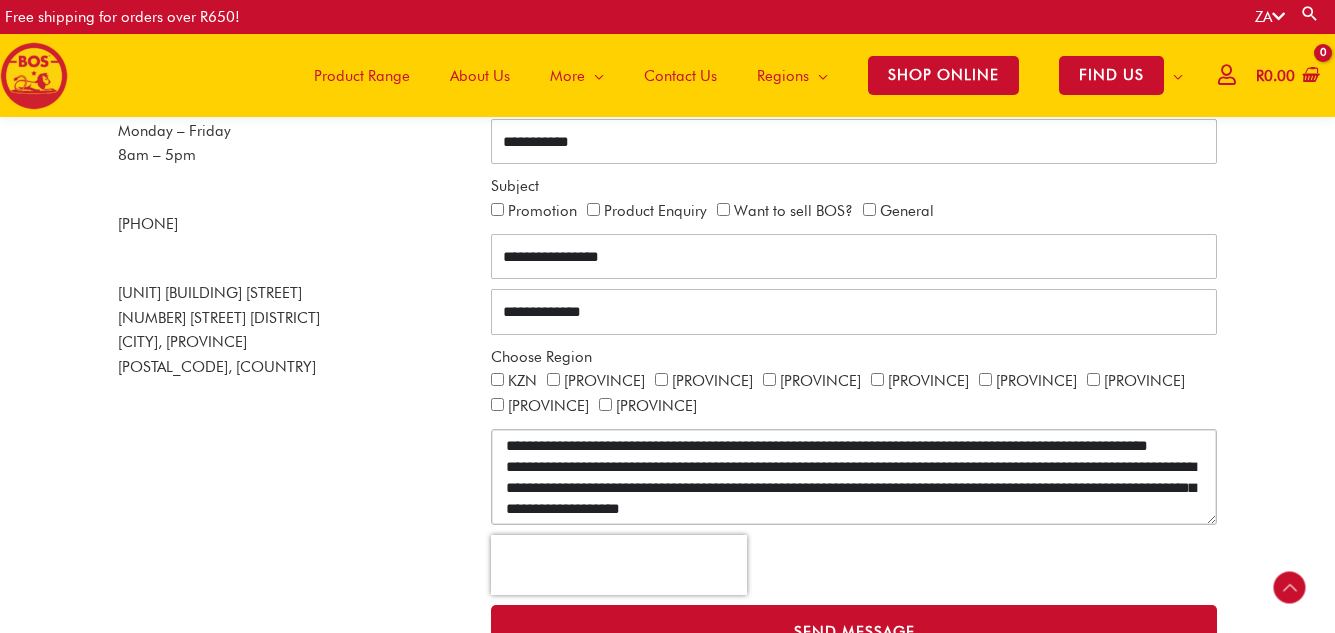 click on "**********" at bounding box center (854, 477) 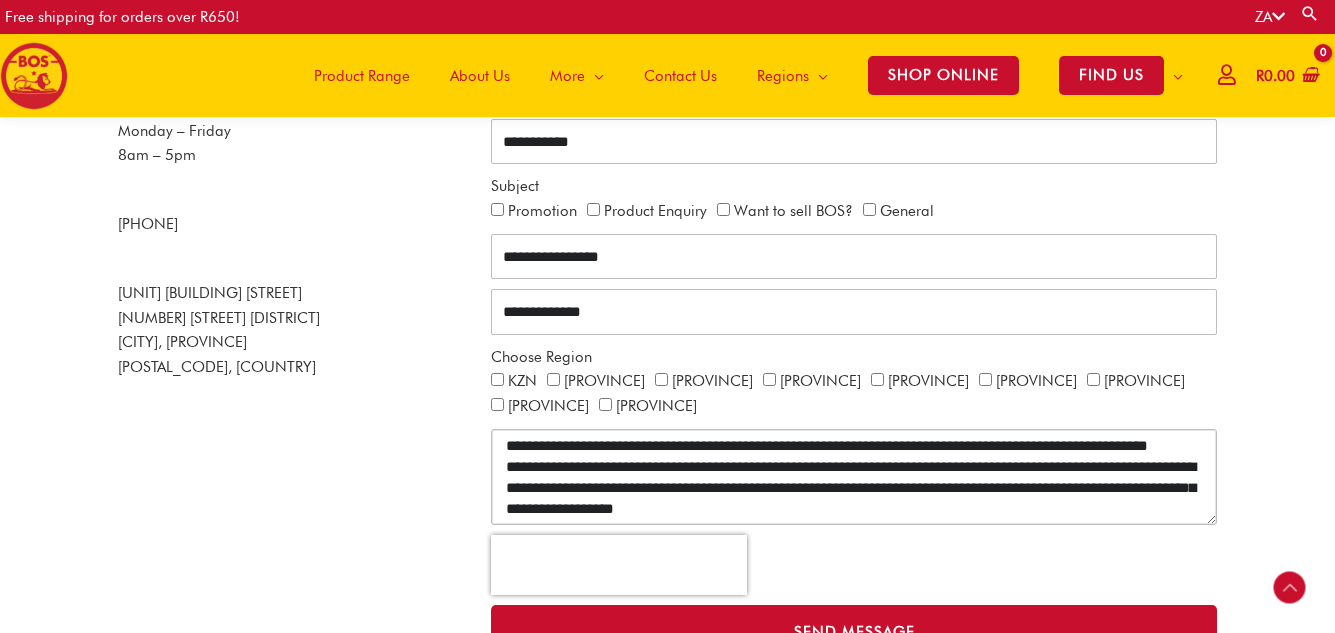 click on "**********" at bounding box center [854, 477] 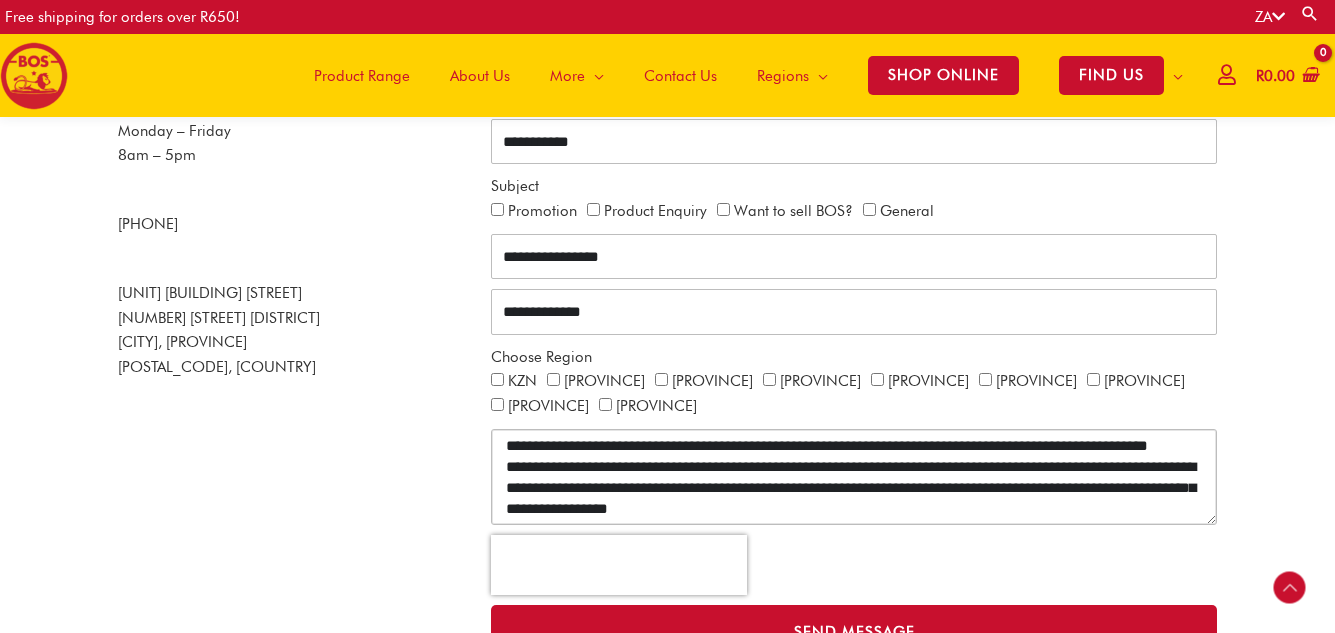 click on "**********" at bounding box center (854, 477) 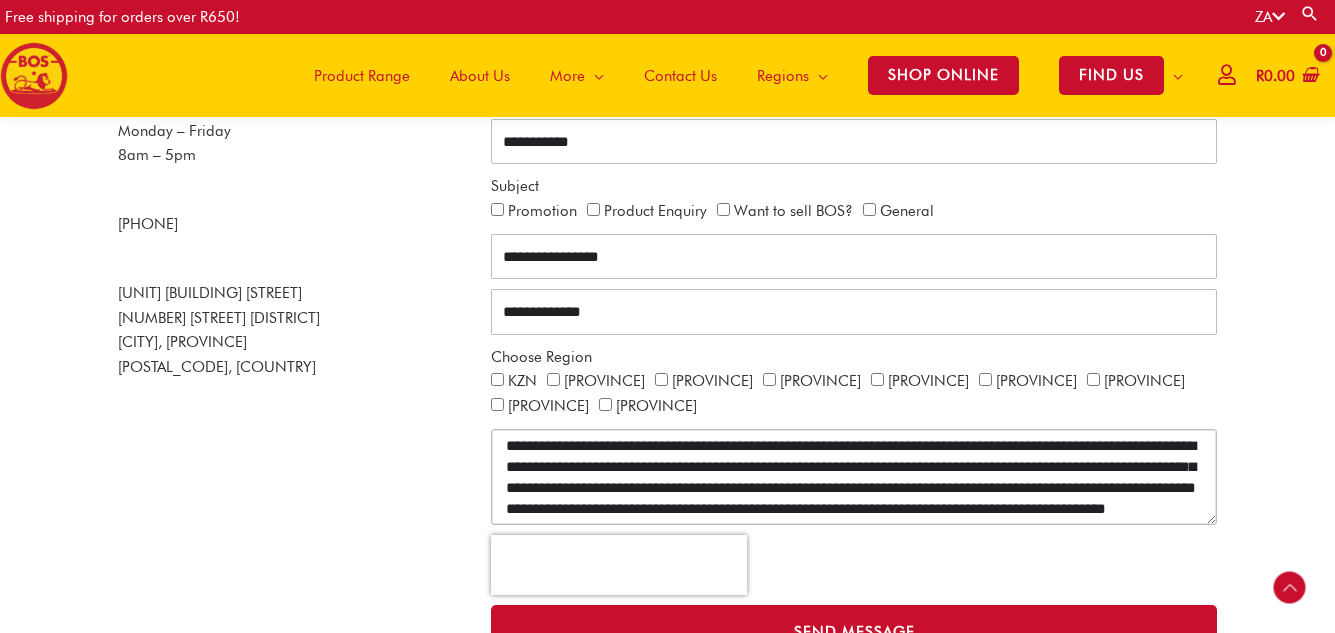 scroll, scrollTop: 98, scrollLeft: 0, axis: vertical 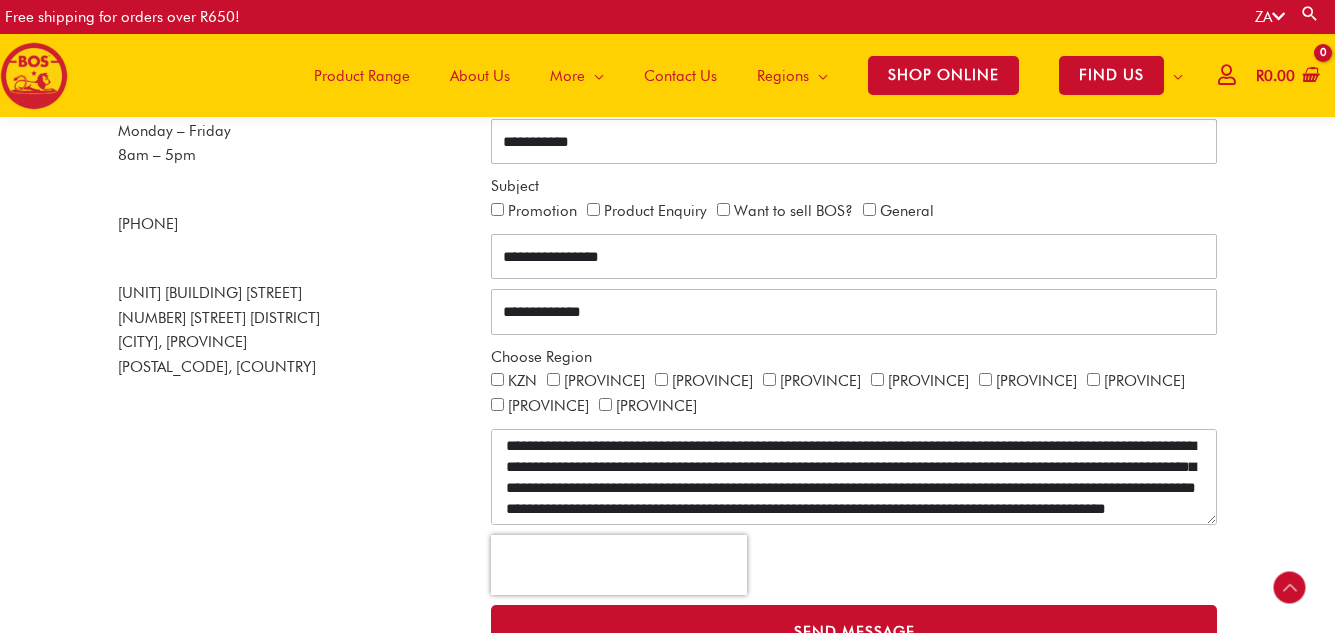 click at bounding box center [854, 565] 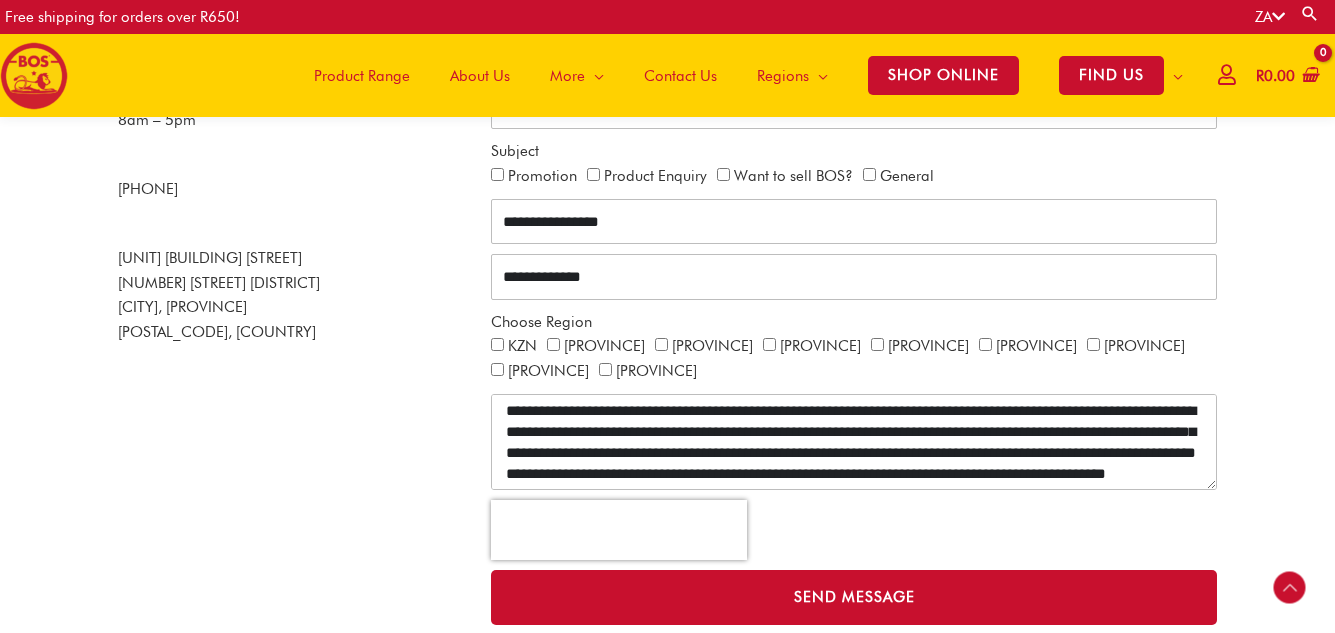 scroll, scrollTop: 520, scrollLeft: 0, axis: vertical 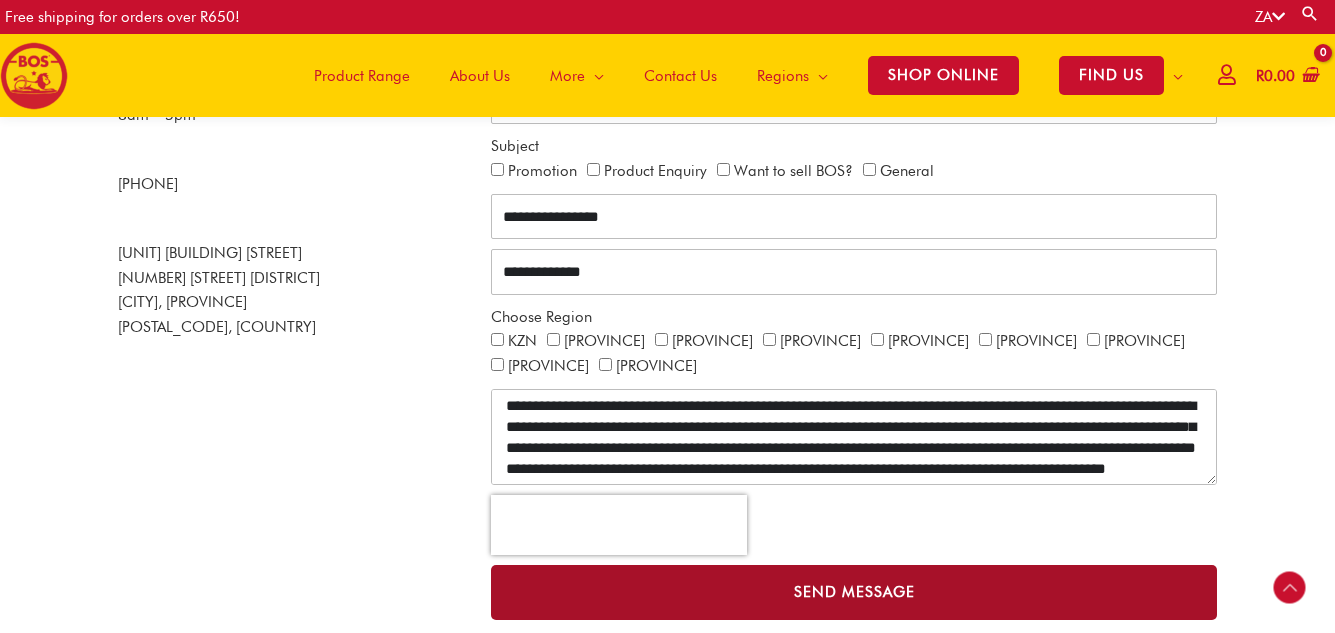 click on "Send Message" at bounding box center (854, 592) 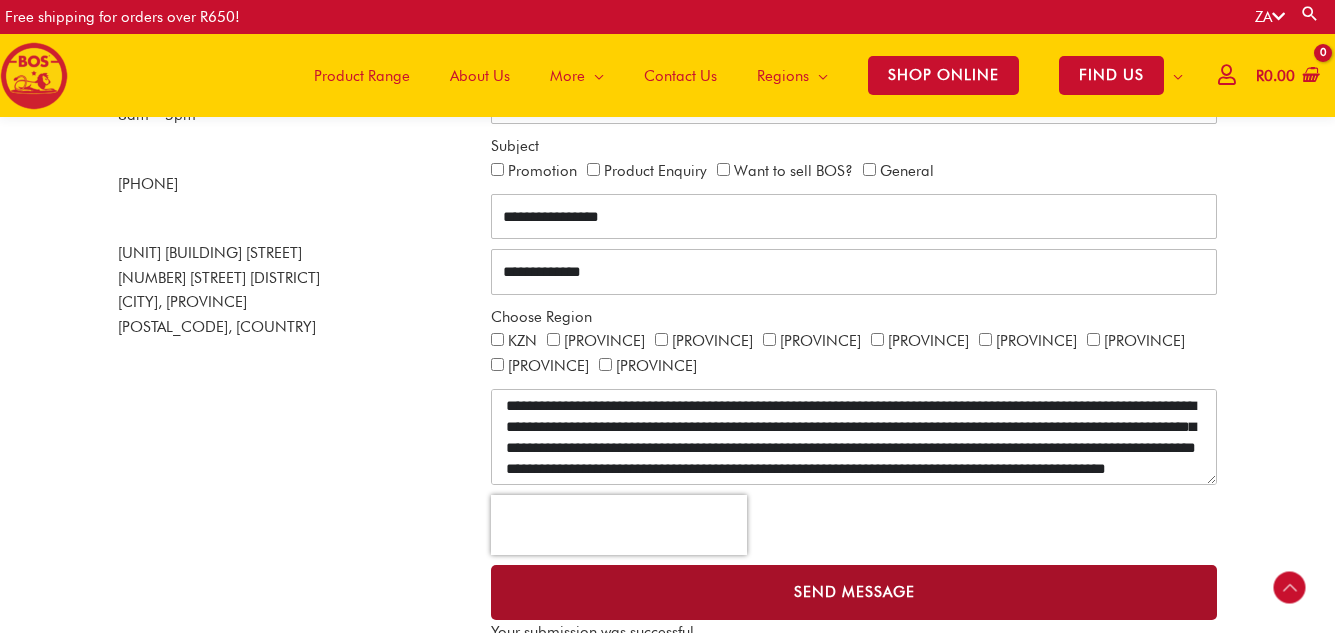 scroll, scrollTop: 0, scrollLeft: 0, axis: both 